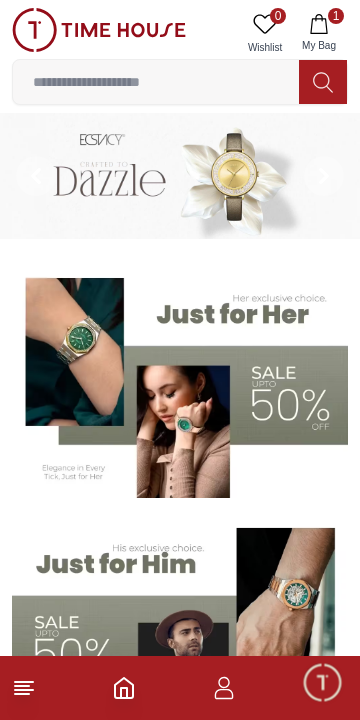 scroll, scrollTop: 0, scrollLeft: 0, axis: both 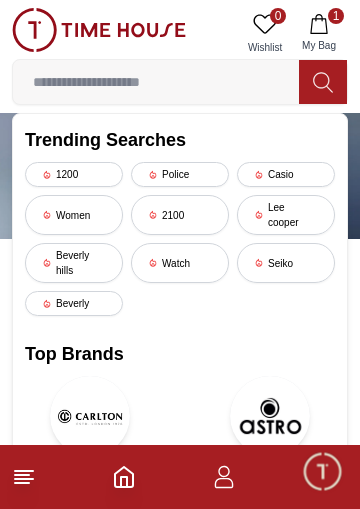 click on "Lee cooper" at bounding box center (286, 215) 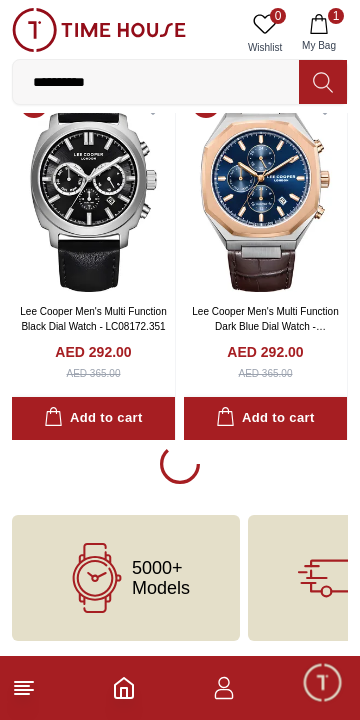 scroll, scrollTop: 3408, scrollLeft: 0, axis: vertical 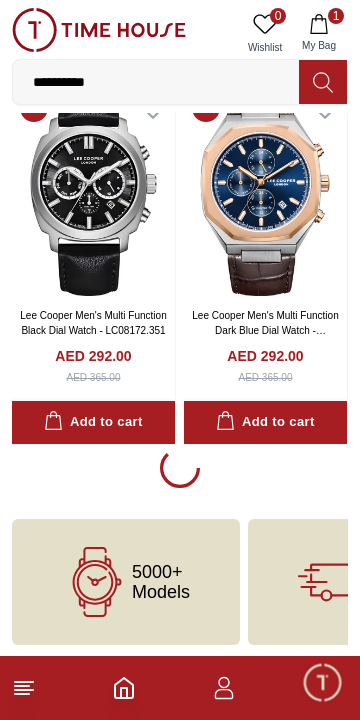 click on "**********" at bounding box center (156, 82) 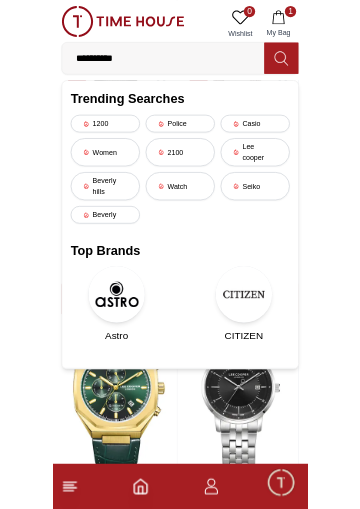 scroll, scrollTop: 3412, scrollLeft: 0, axis: vertical 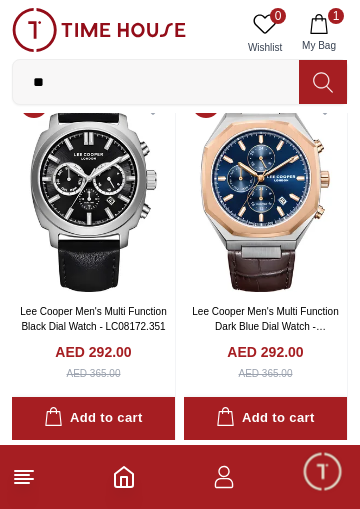 type on "*" 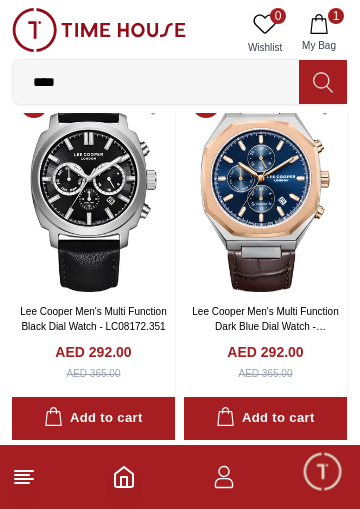 type on "*****" 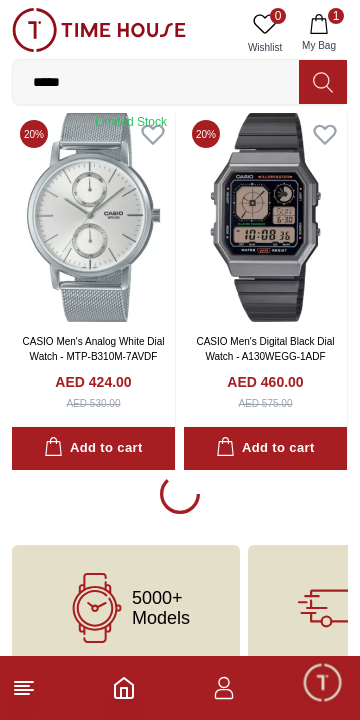 scroll, scrollTop: 3385, scrollLeft: 0, axis: vertical 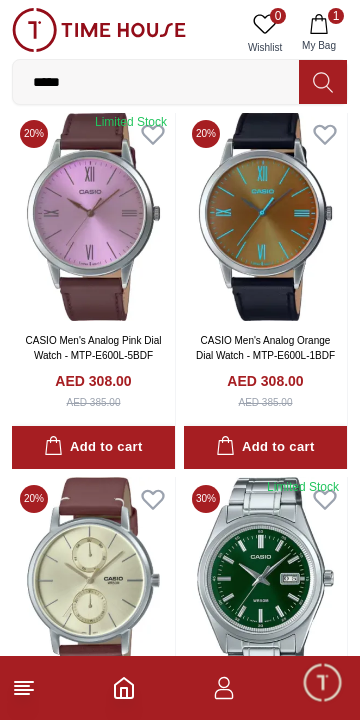 click on "*****" at bounding box center [156, 82] 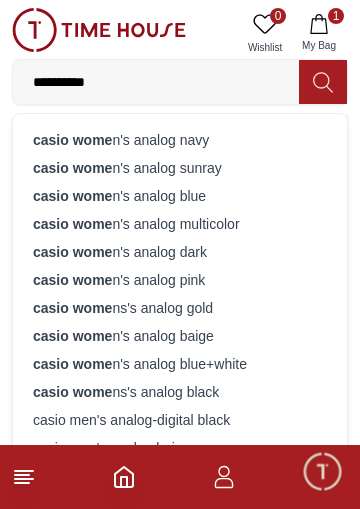 type on "**********" 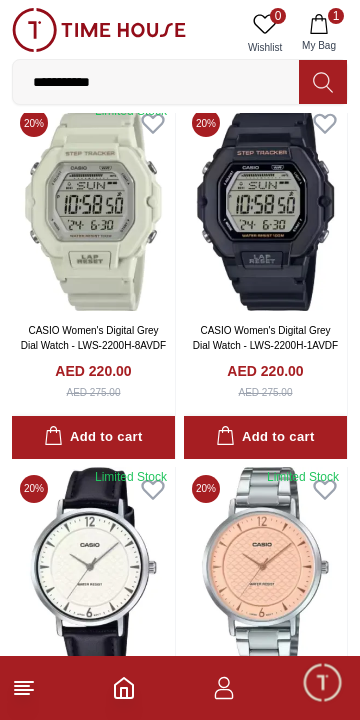 scroll, scrollTop: 1935, scrollLeft: 0, axis: vertical 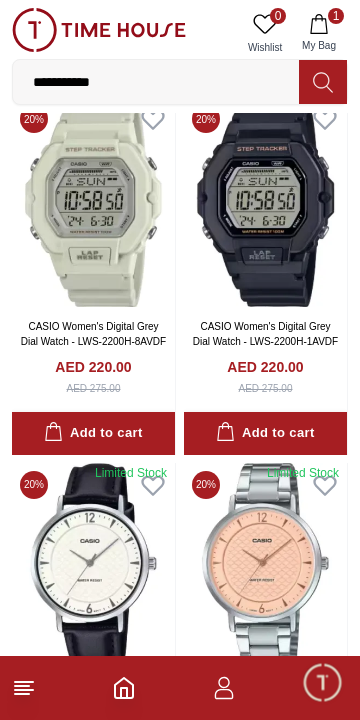 click on "Add to cart" at bounding box center (265, 433) 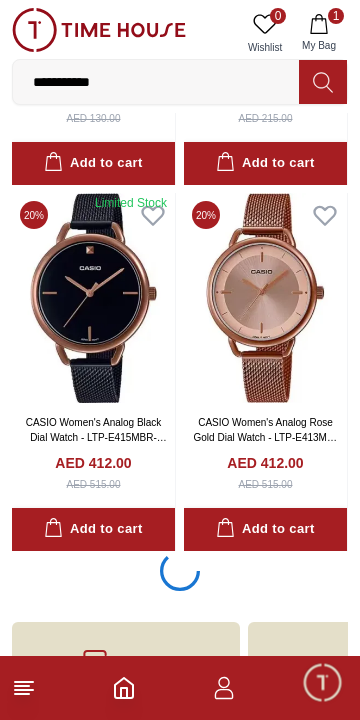 scroll, scrollTop: 3301, scrollLeft: 0, axis: vertical 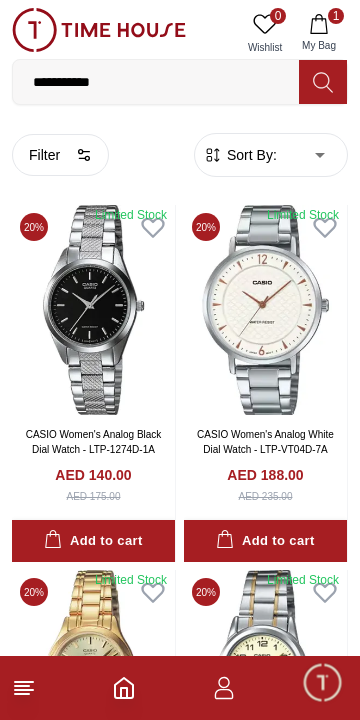 click 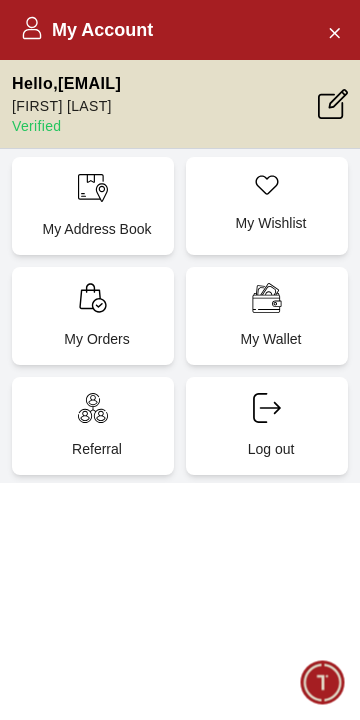 click on "My Address Book" at bounding box center (93, 206) 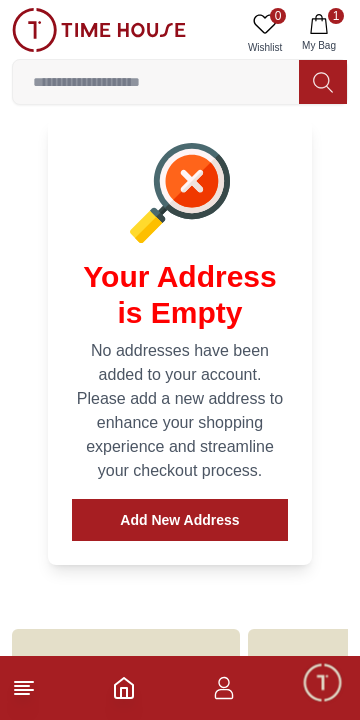 scroll, scrollTop: 232, scrollLeft: 0, axis: vertical 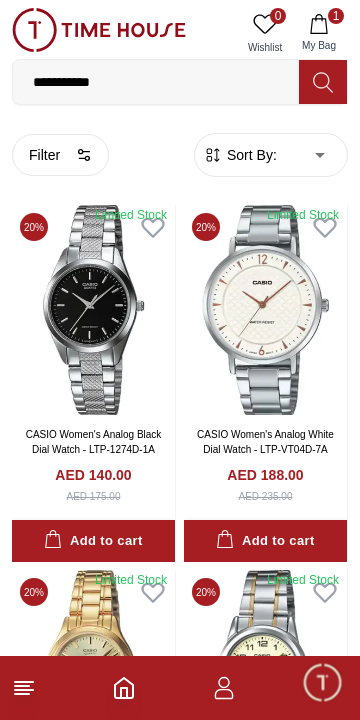 click on "AED 188.00" at bounding box center [265, 475] 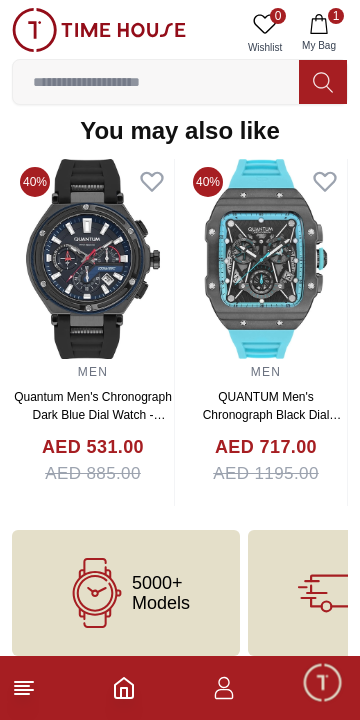 scroll, scrollTop: 2010, scrollLeft: 0, axis: vertical 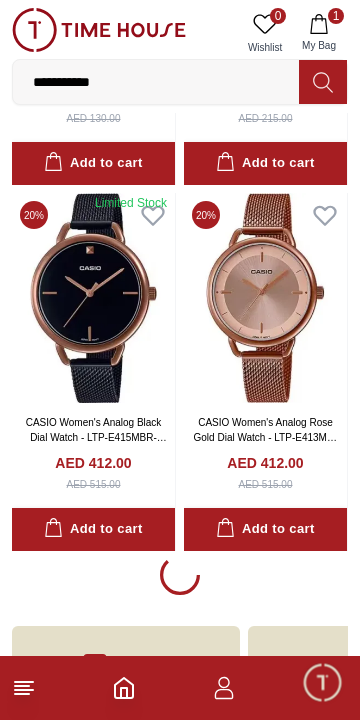 click 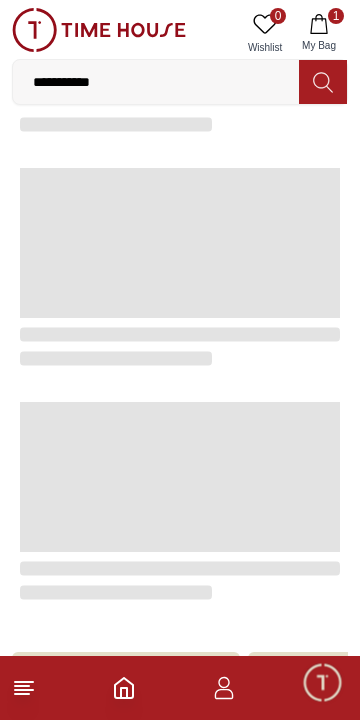 scroll, scrollTop: 0, scrollLeft: 0, axis: both 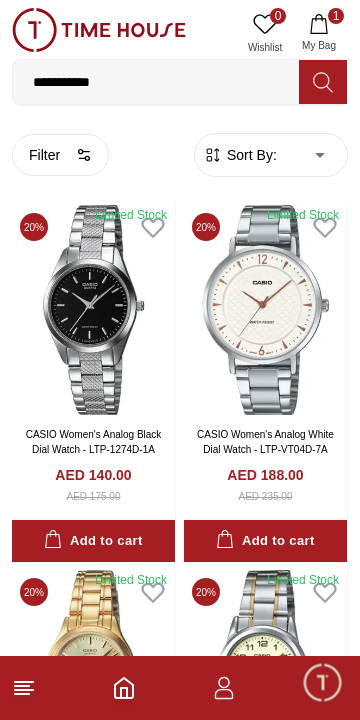 click on "**********" at bounding box center (180, 3853) 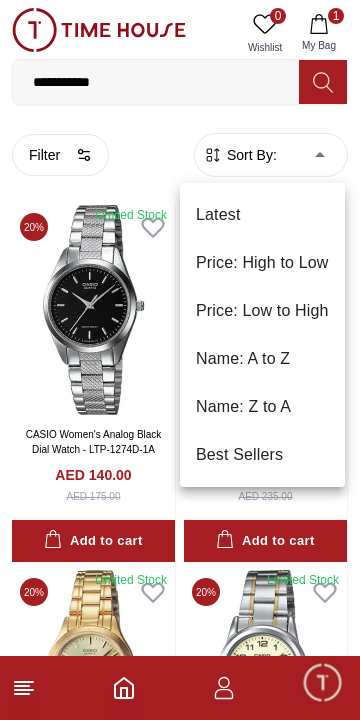 click at bounding box center (180, 360) 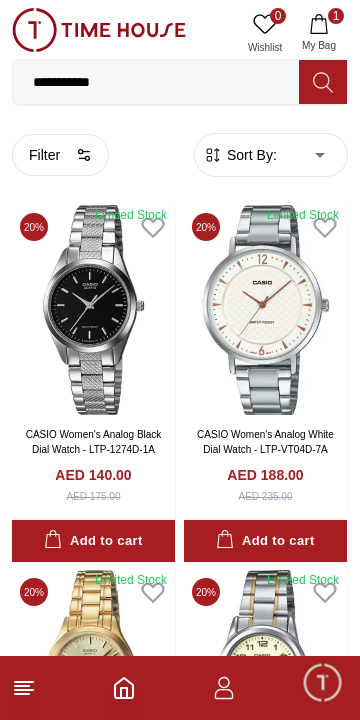 click 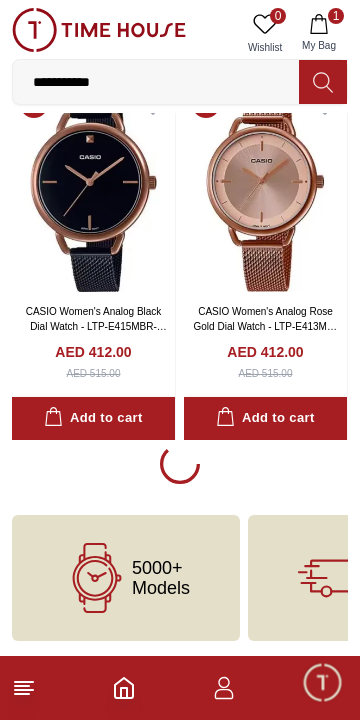 scroll, scrollTop: 3408, scrollLeft: 0, axis: vertical 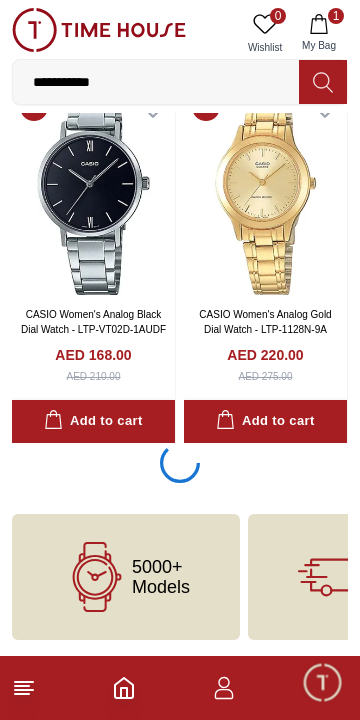 click on "CASIO Women's Analog Gold Dial Watch - LTP-1128N-9A AED 220.00 AED 275.00" at bounding box center [265, 343] 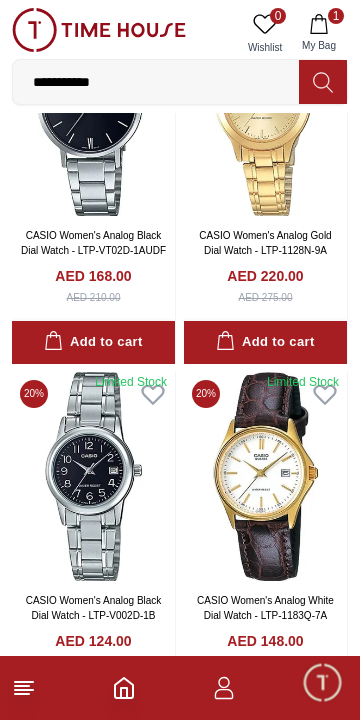 click at bounding box center (265, 111) 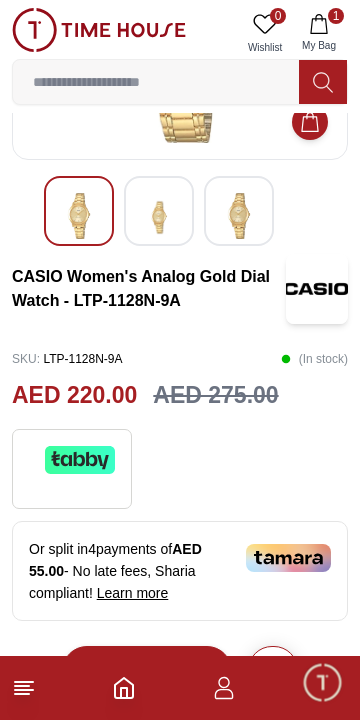 scroll, scrollTop: 267, scrollLeft: 0, axis: vertical 